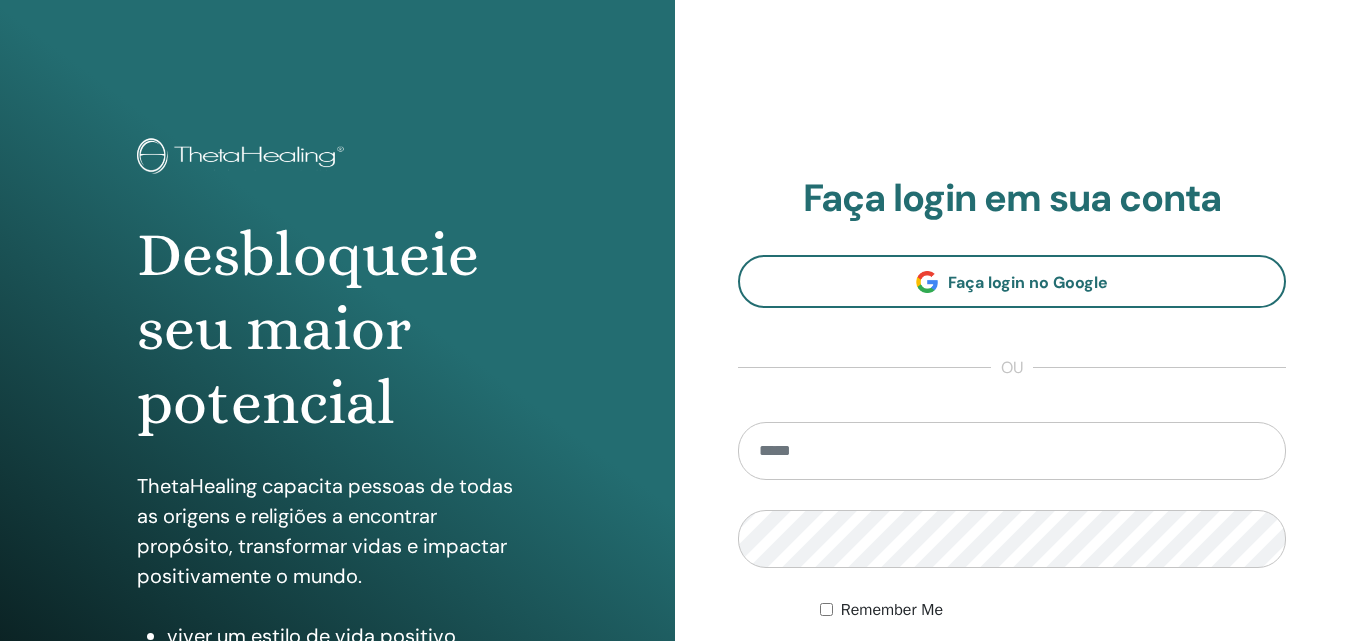 scroll, scrollTop: 0, scrollLeft: 0, axis: both 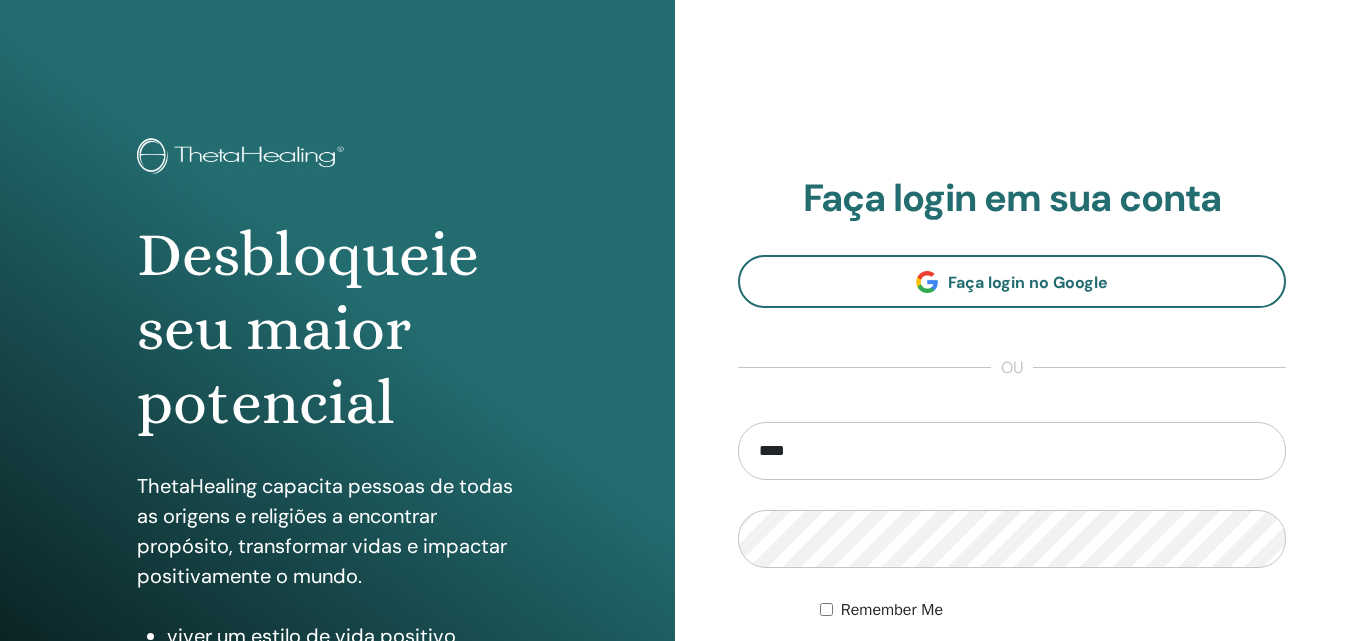 type on "**********" 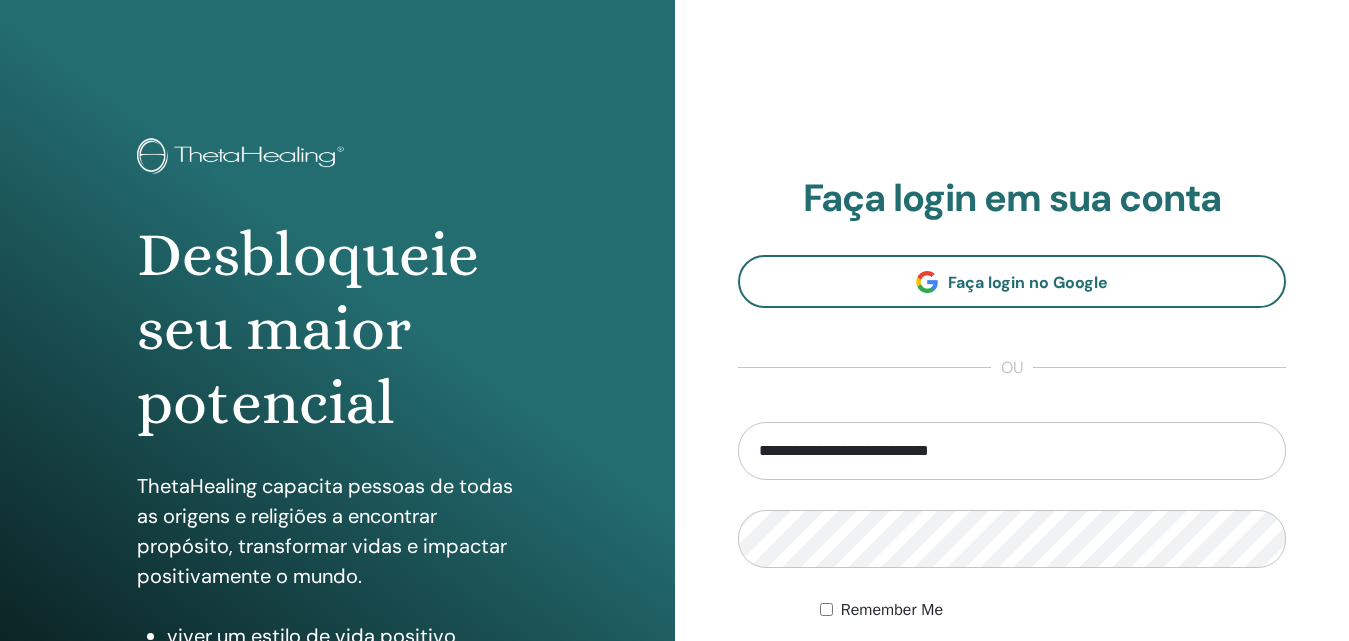click on "**********" at bounding box center [1012, 563] 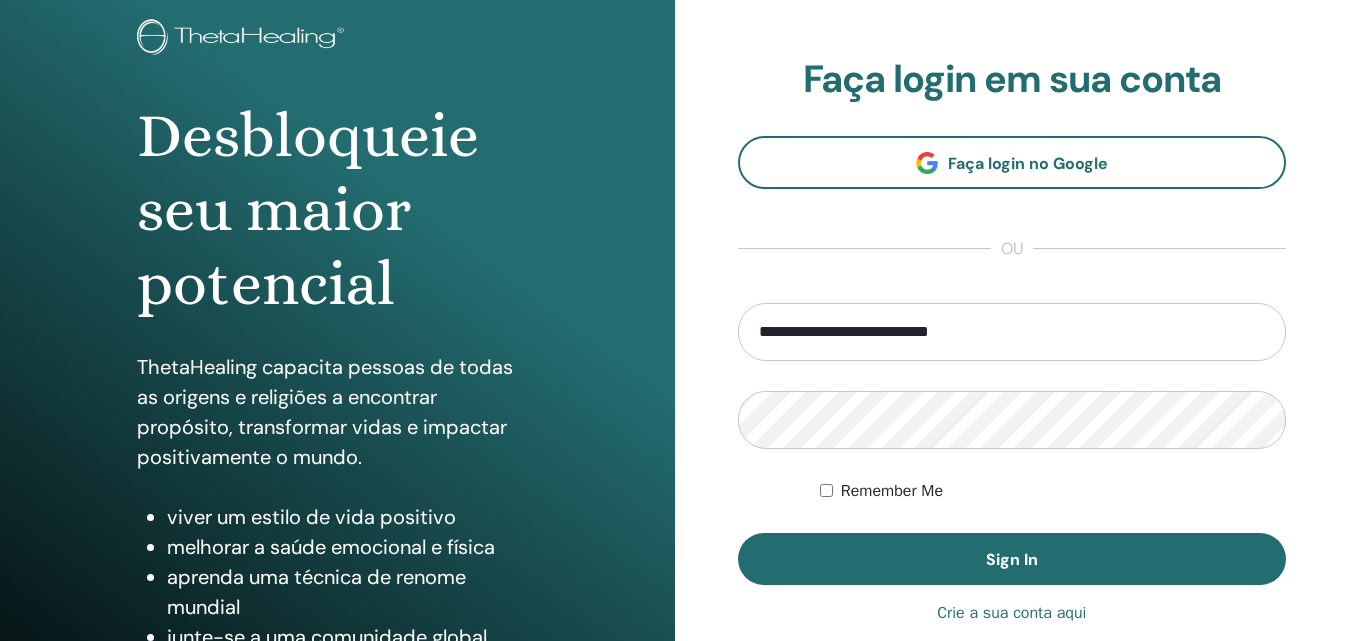 scroll, scrollTop: 120, scrollLeft: 0, axis: vertical 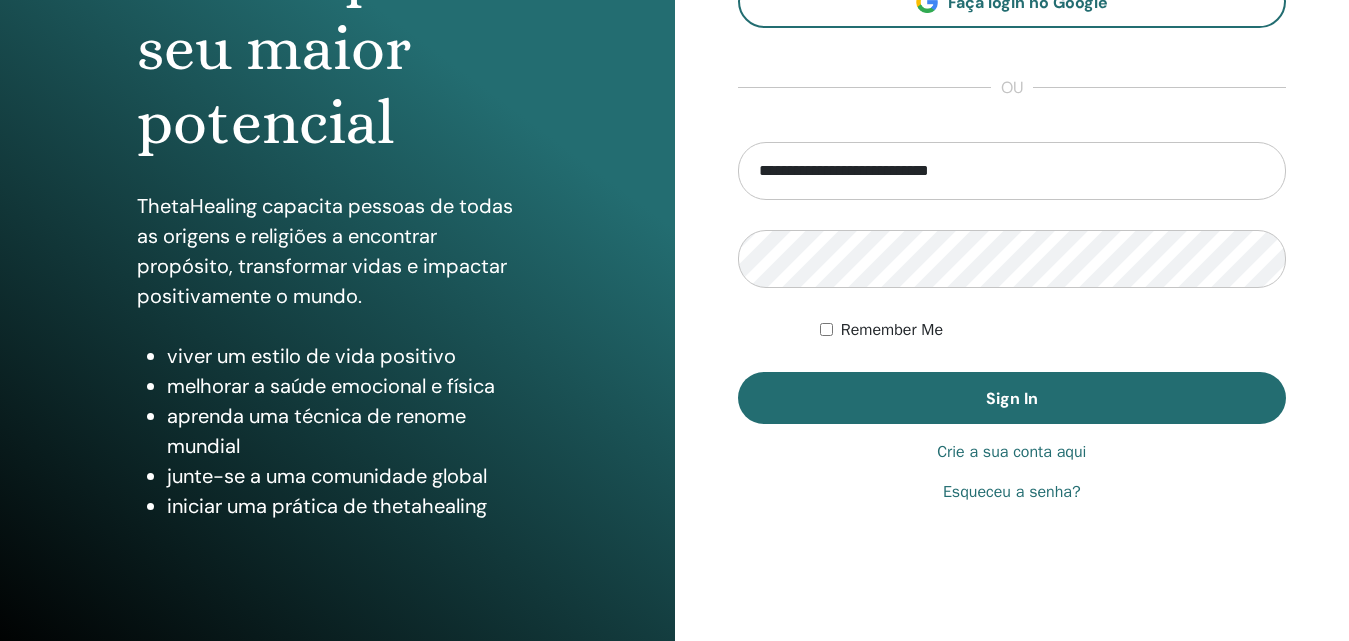 click on "Crie a sua conta aqui" at bounding box center [1011, 452] 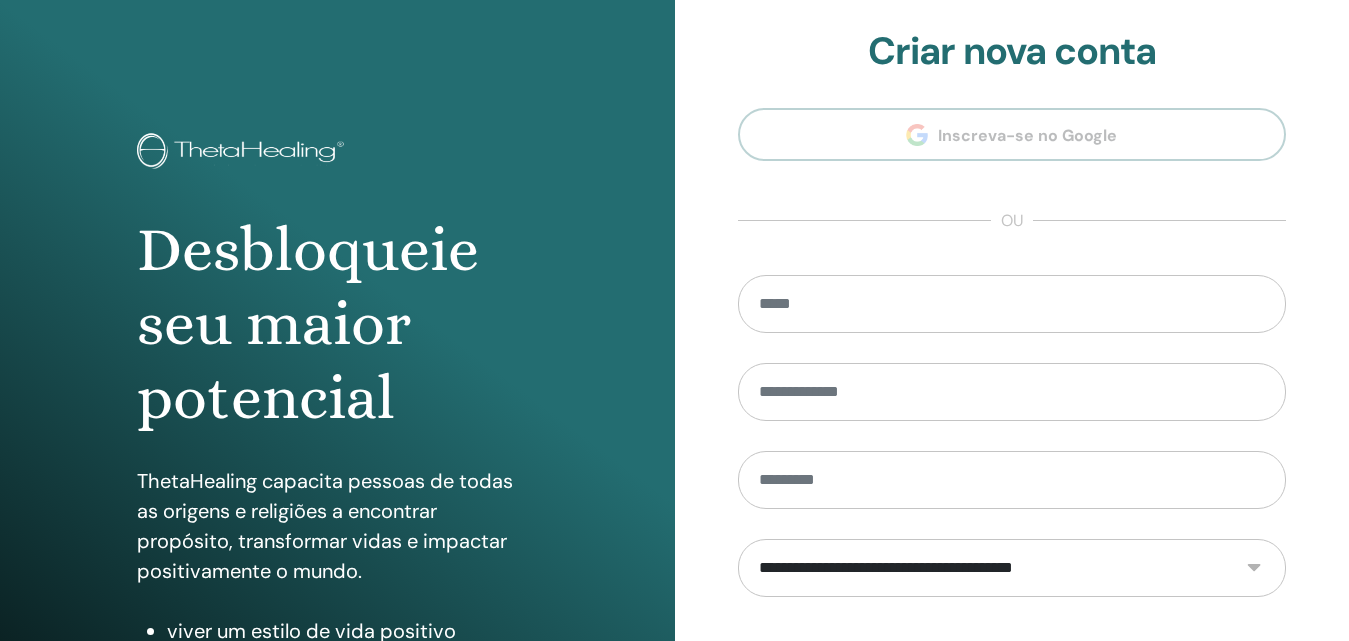 scroll, scrollTop: 0, scrollLeft: 0, axis: both 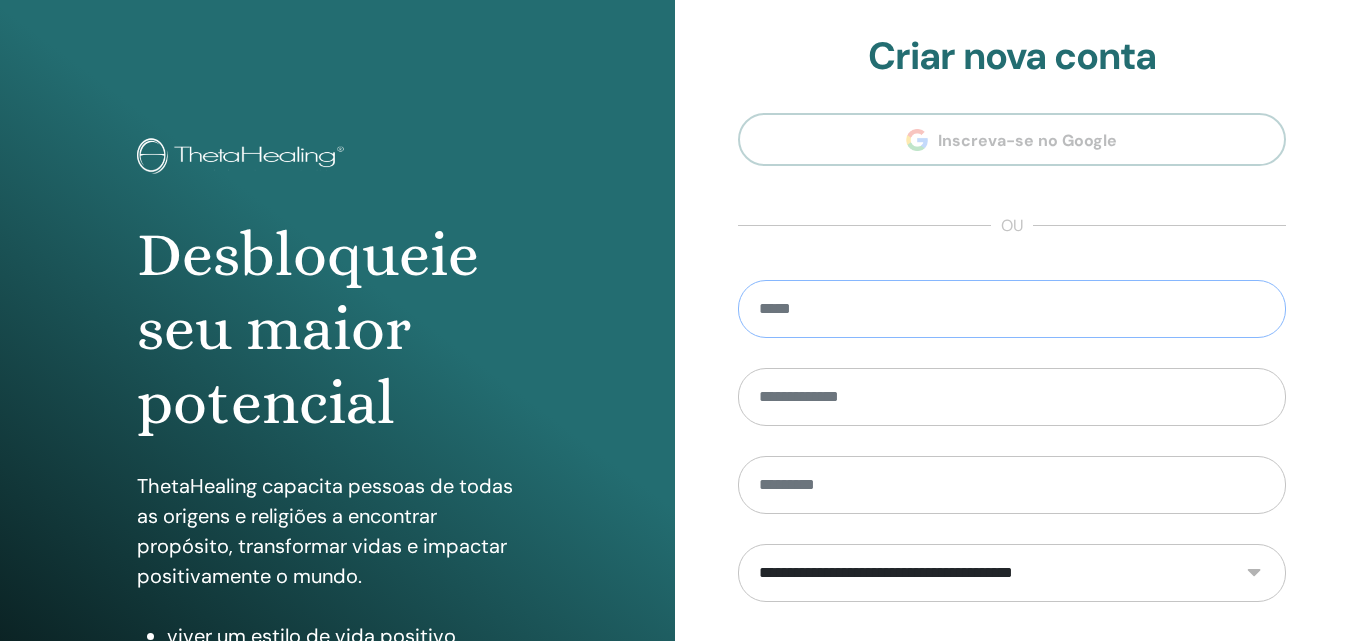 type on "**********" 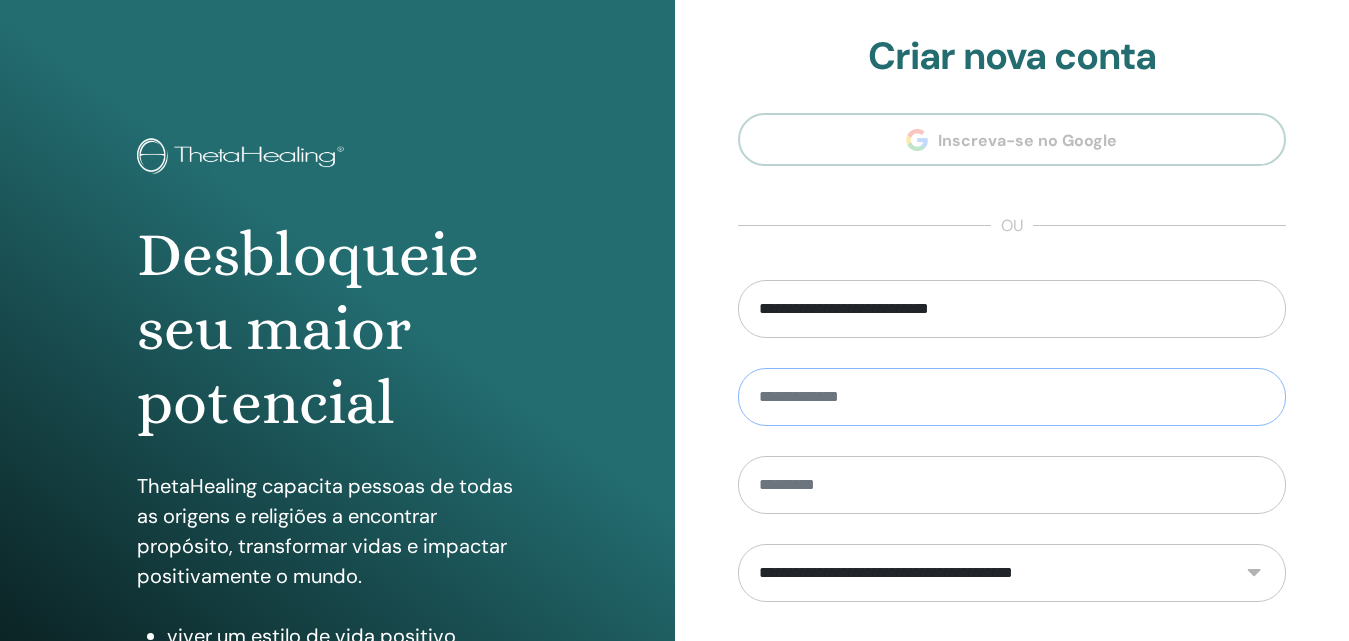 click at bounding box center [1012, 397] 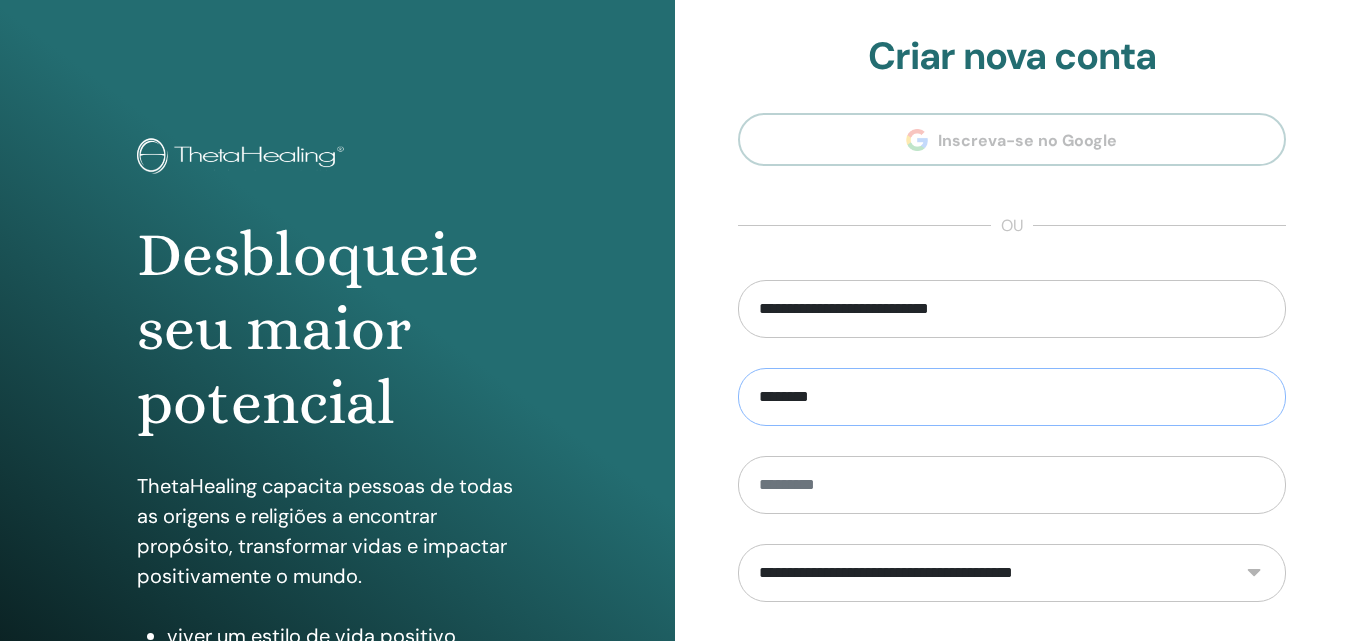 type on "********" 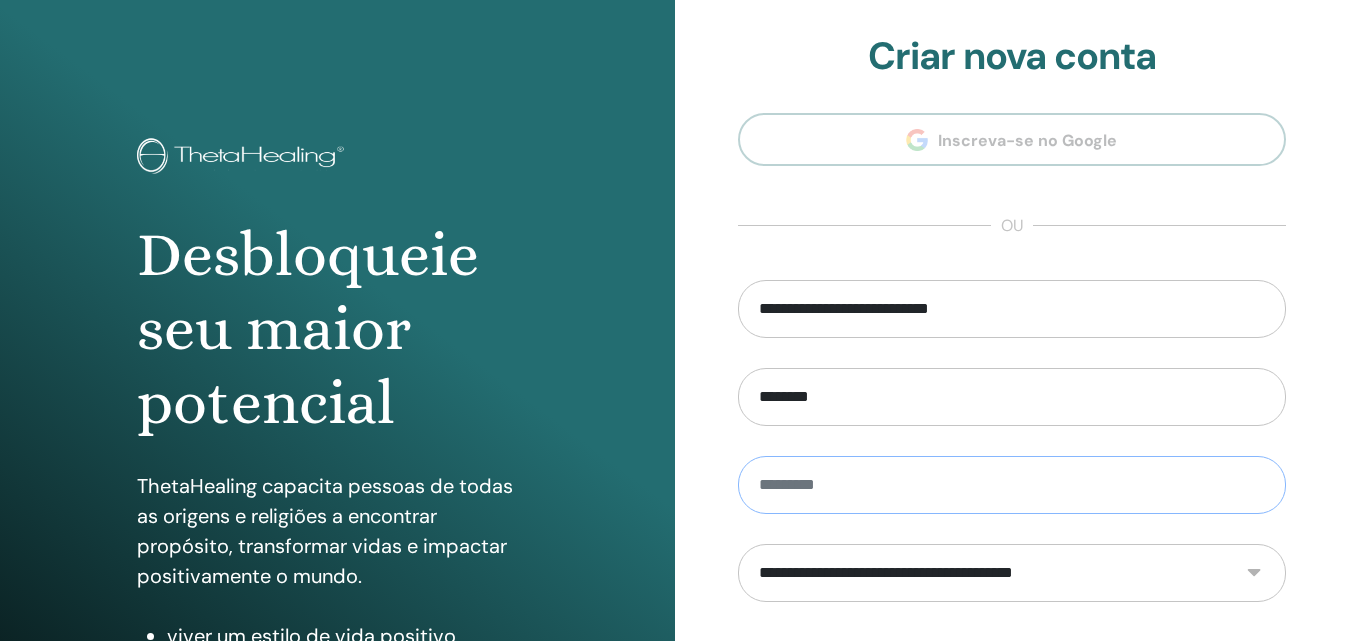 click at bounding box center (1012, 485) 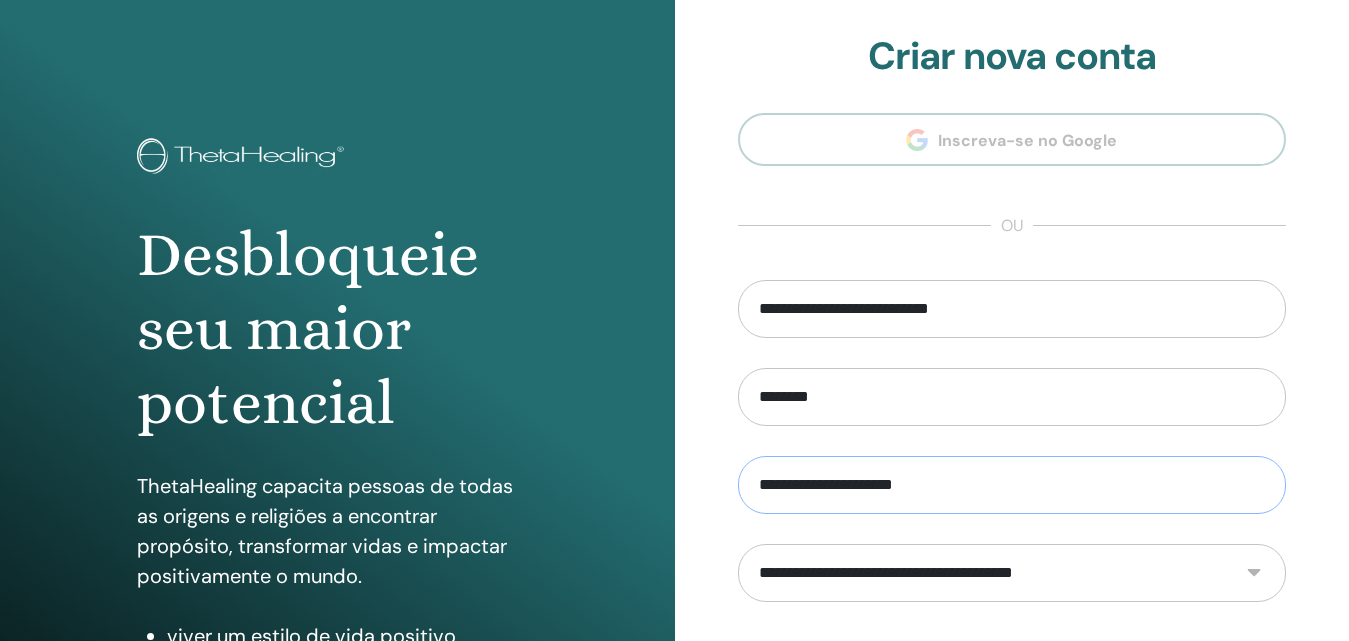 type on "**********" 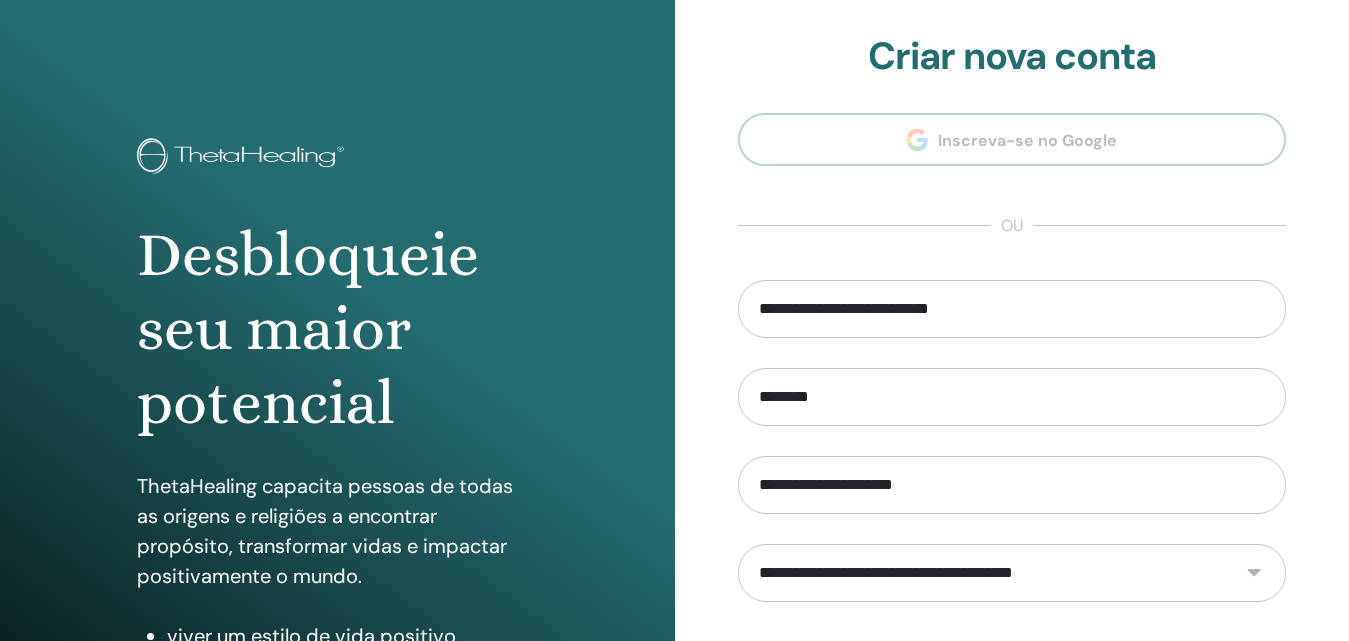 click on "**********" at bounding box center (1012, 573) 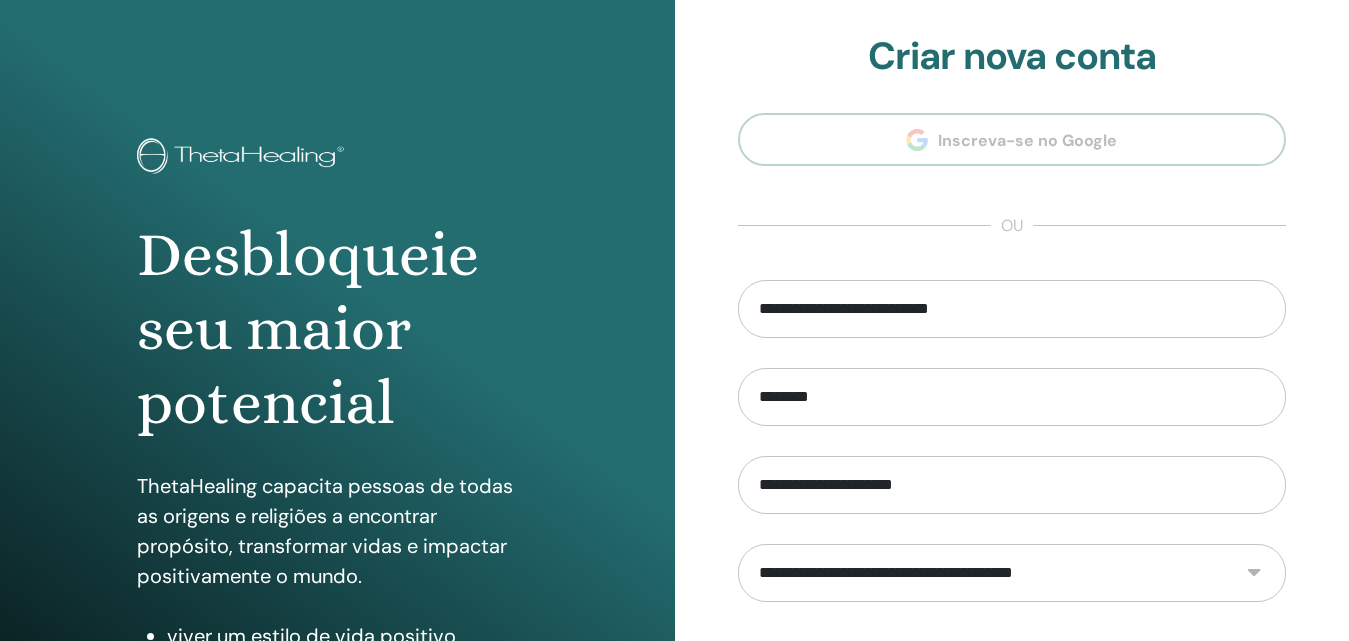 select on "***" 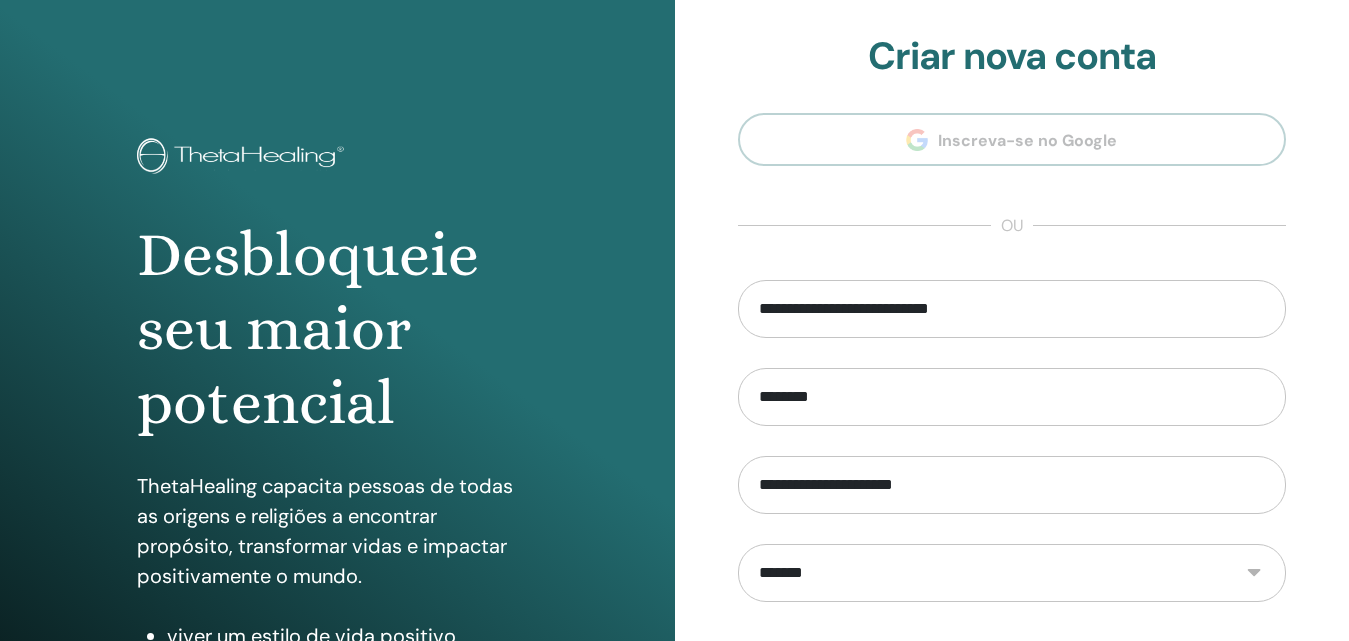 click on "**********" at bounding box center (1012, 573) 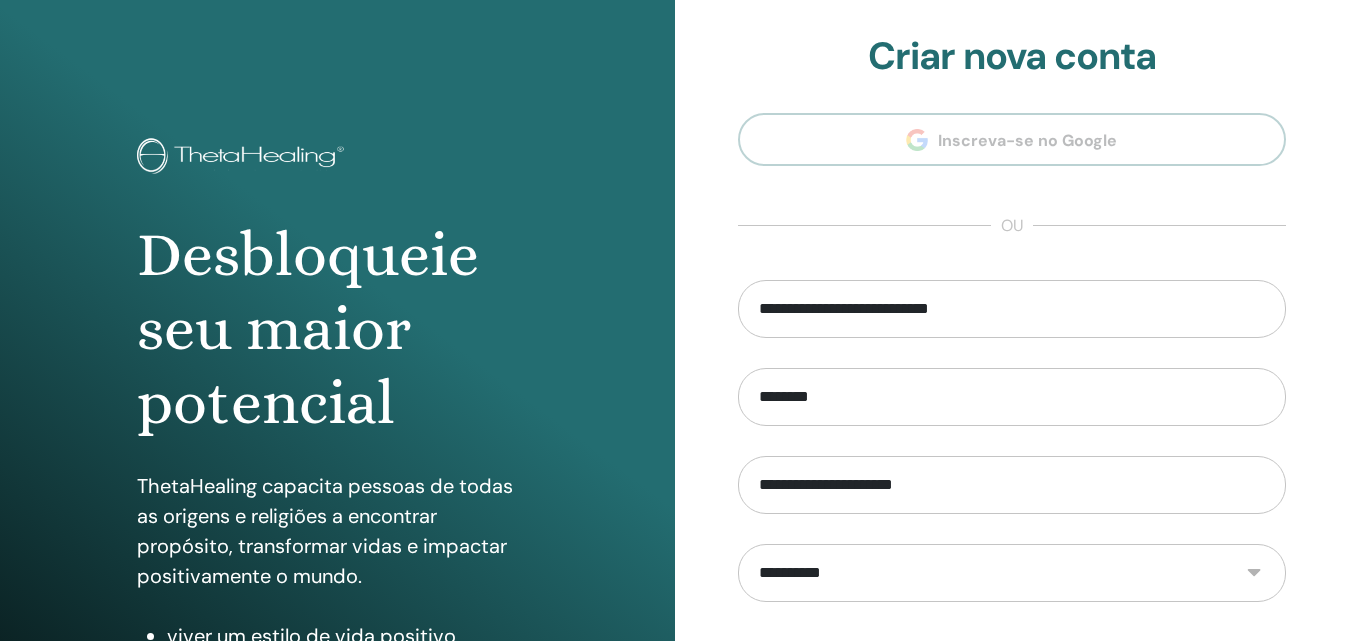 scroll, scrollTop: 0, scrollLeft: 0, axis: both 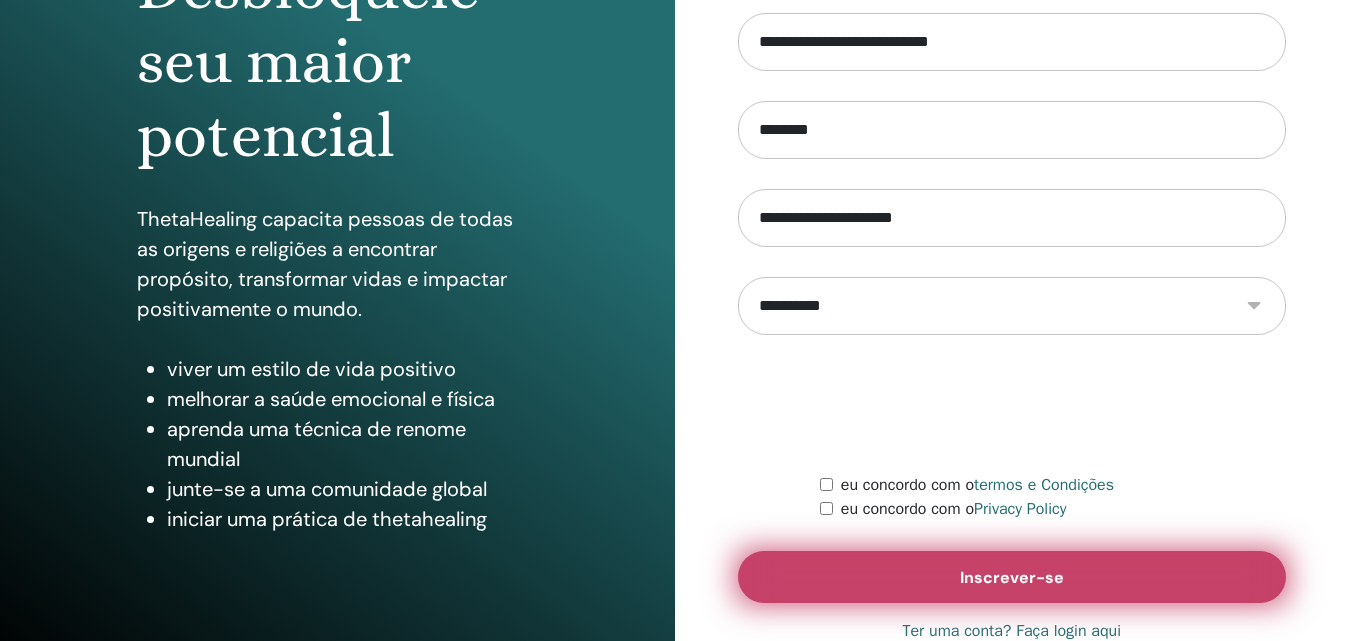 click on "Inscrever-se" at bounding box center [1012, 577] 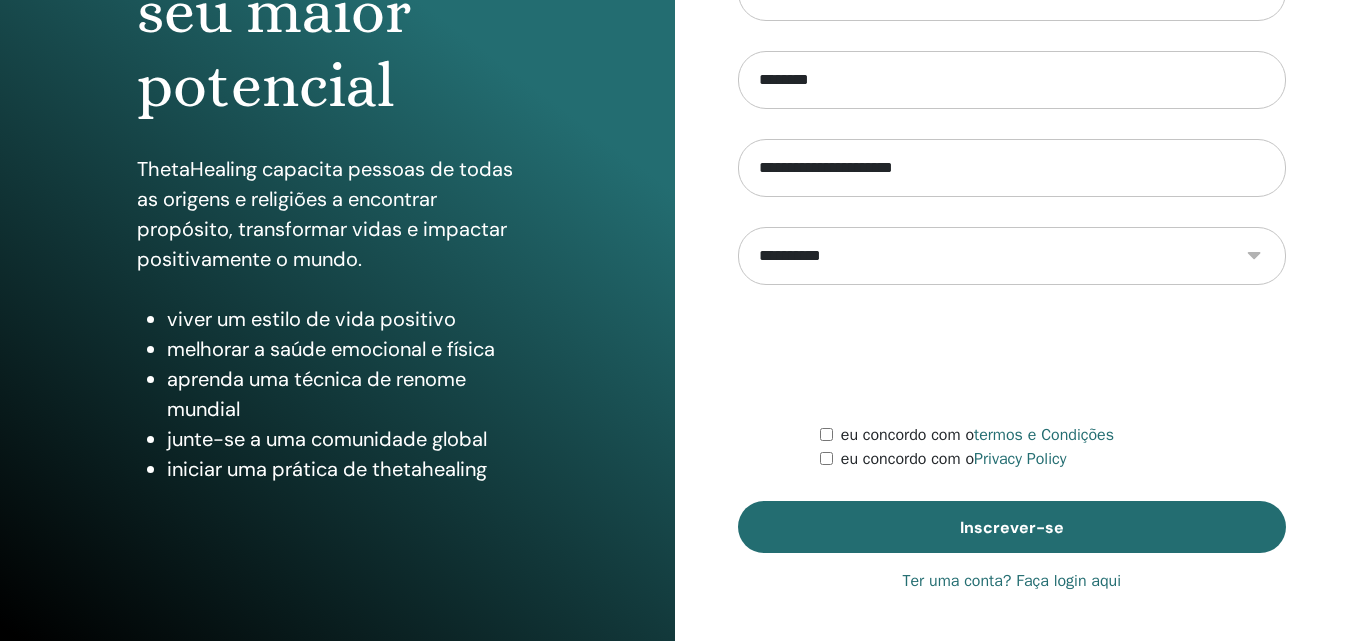 scroll, scrollTop: 319, scrollLeft: 0, axis: vertical 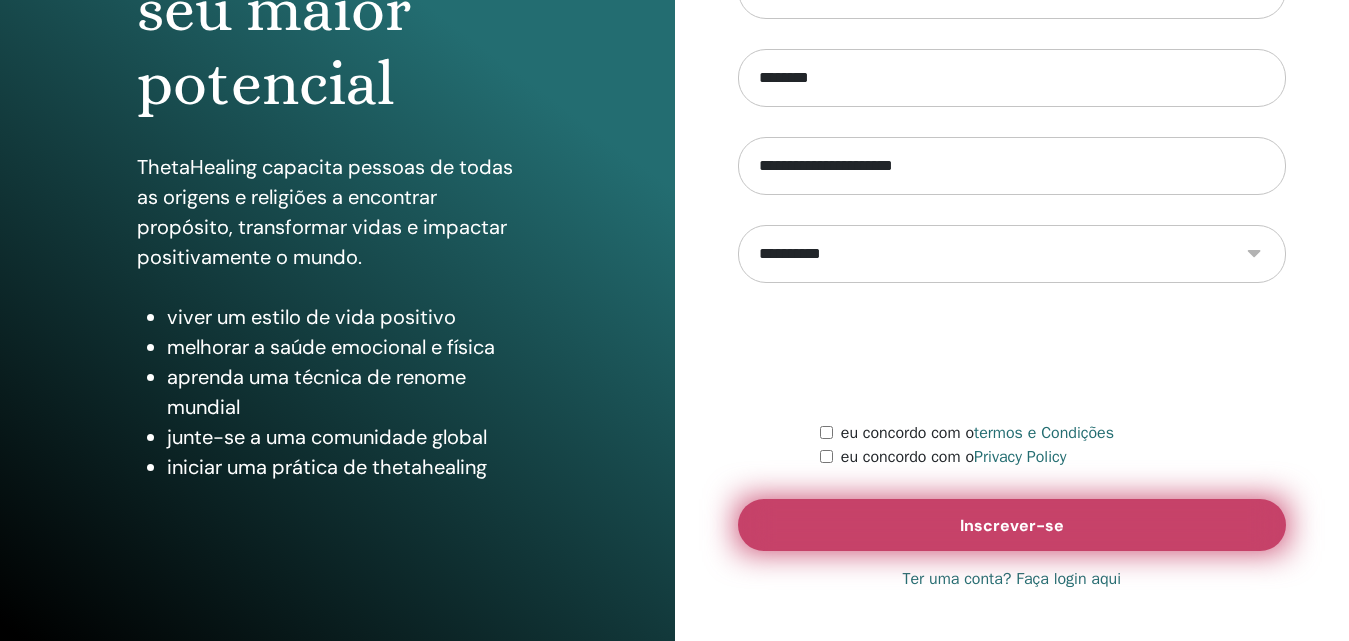 click on "Inscrever-se" at bounding box center (1012, 525) 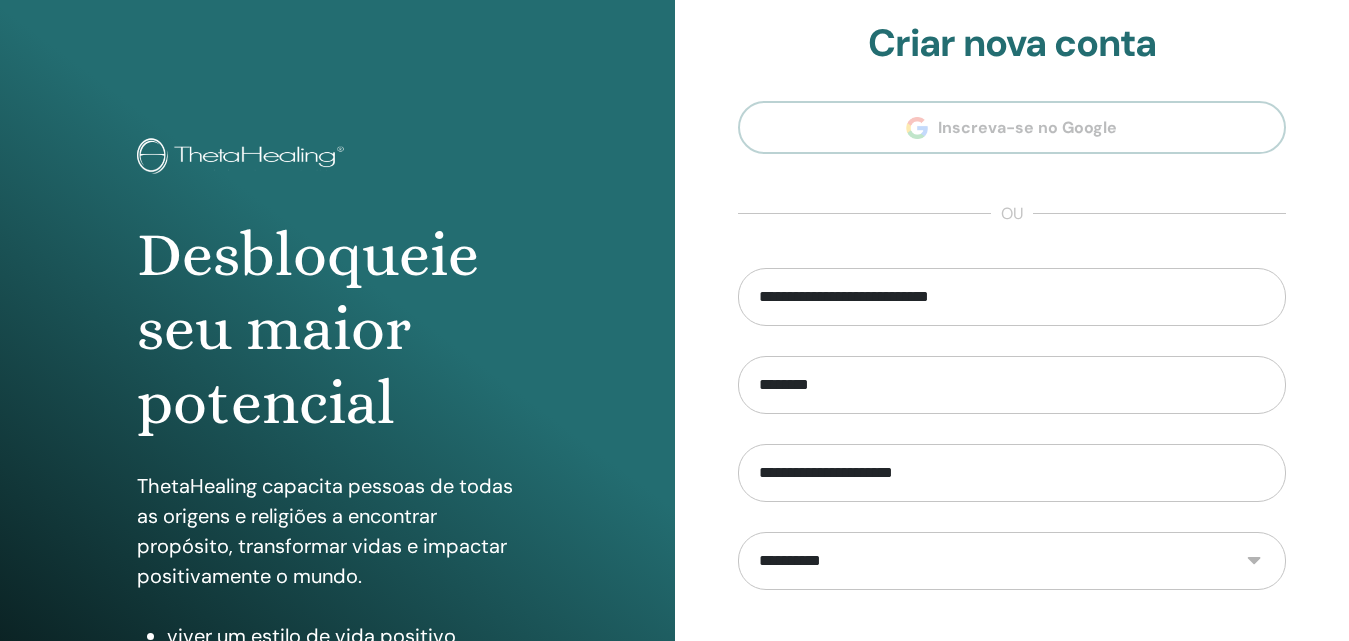 scroll, scrollTop: 0, scrollLeft: 0, axis: both 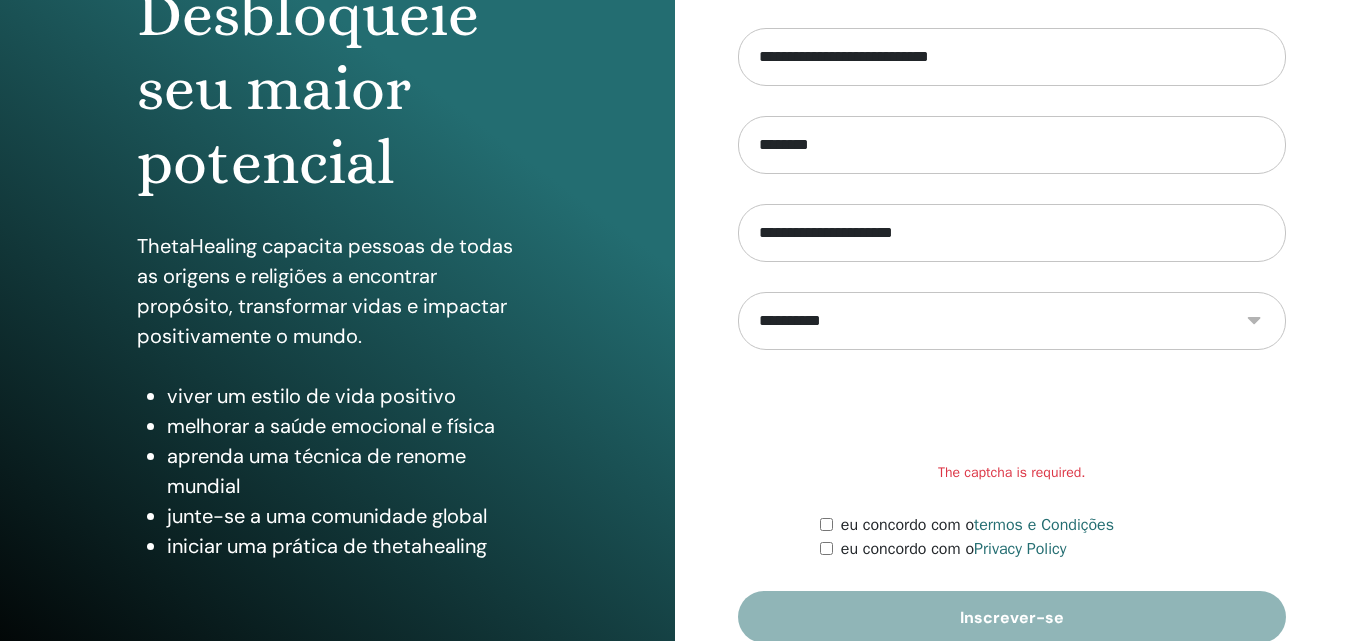click on "eu concordo com o  Privacy Policy" at bounding box center [1053, 549] 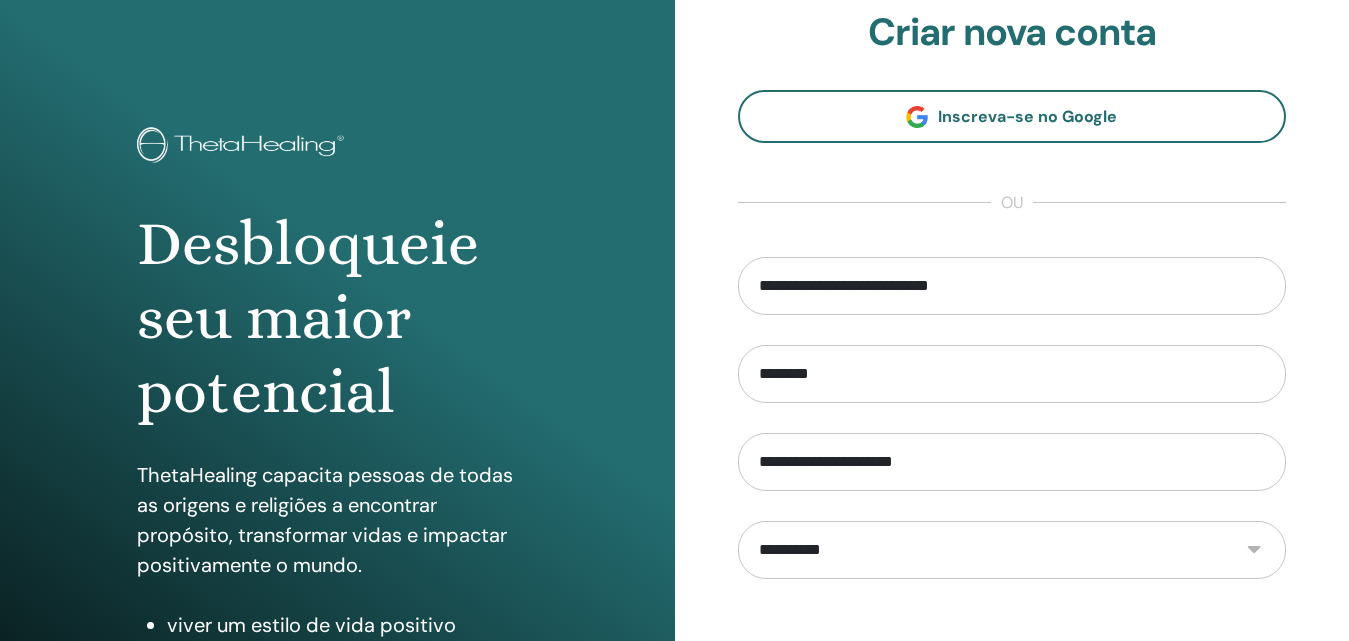 scroll, scrollTop: 0, scrollLeft: 0, axis: both 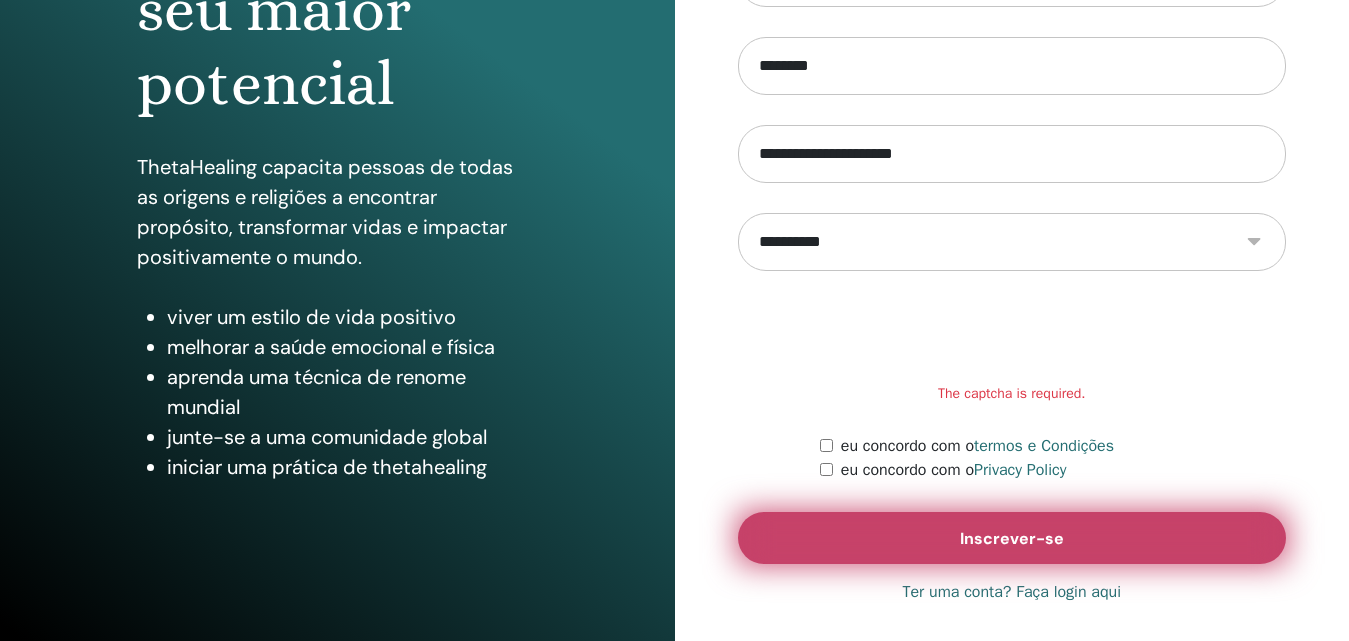 click on "Inscrever-se" at bounding box center (1012, 538) 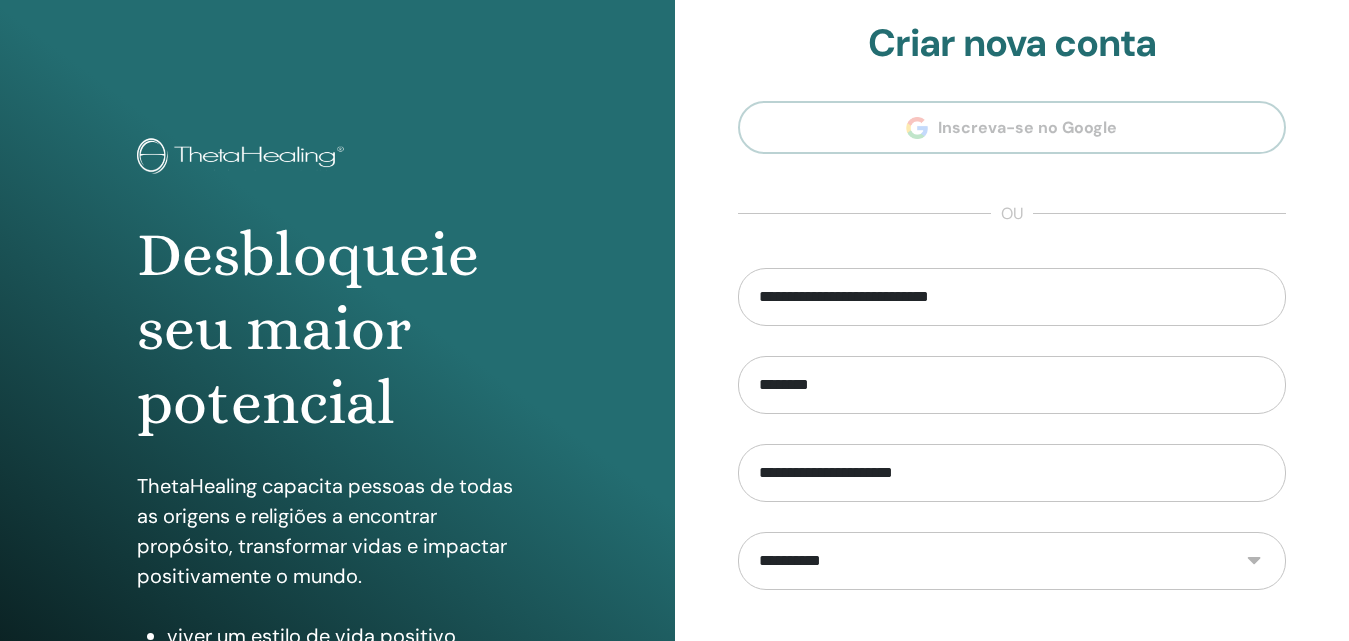 scroll, scrollTop: 0, scrollLeft: 0, axis: both 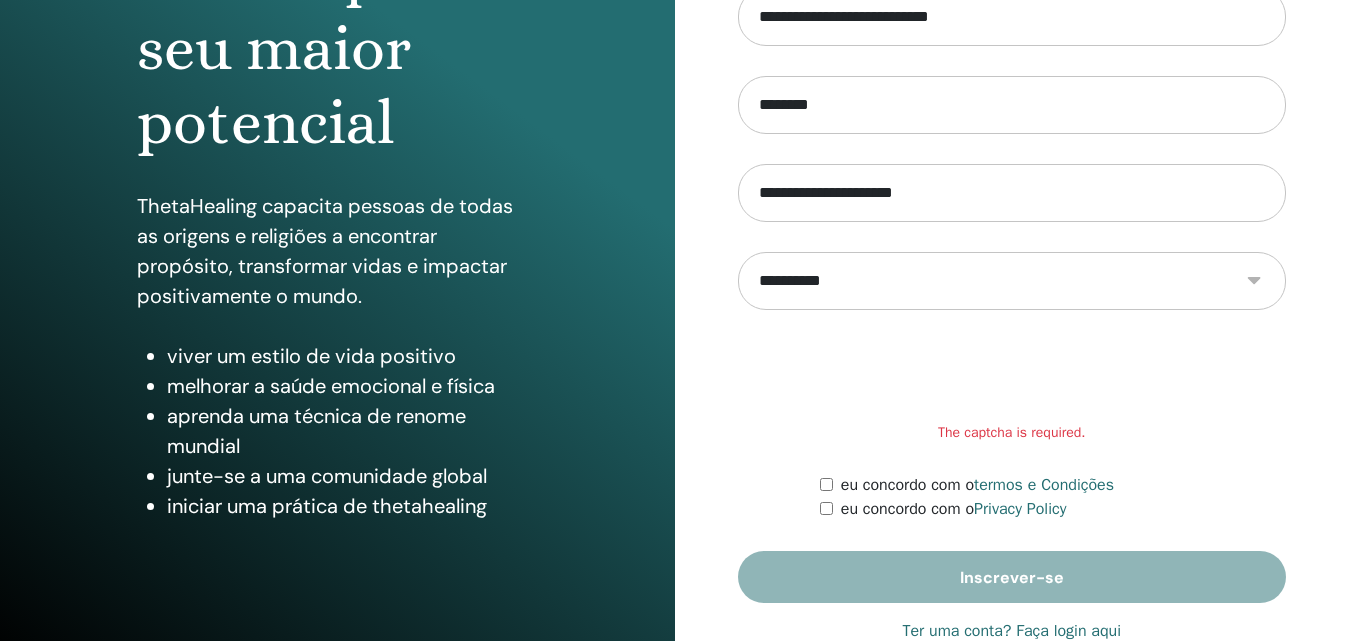 click on "The captcha is required." at bounding box center (1012, 432) 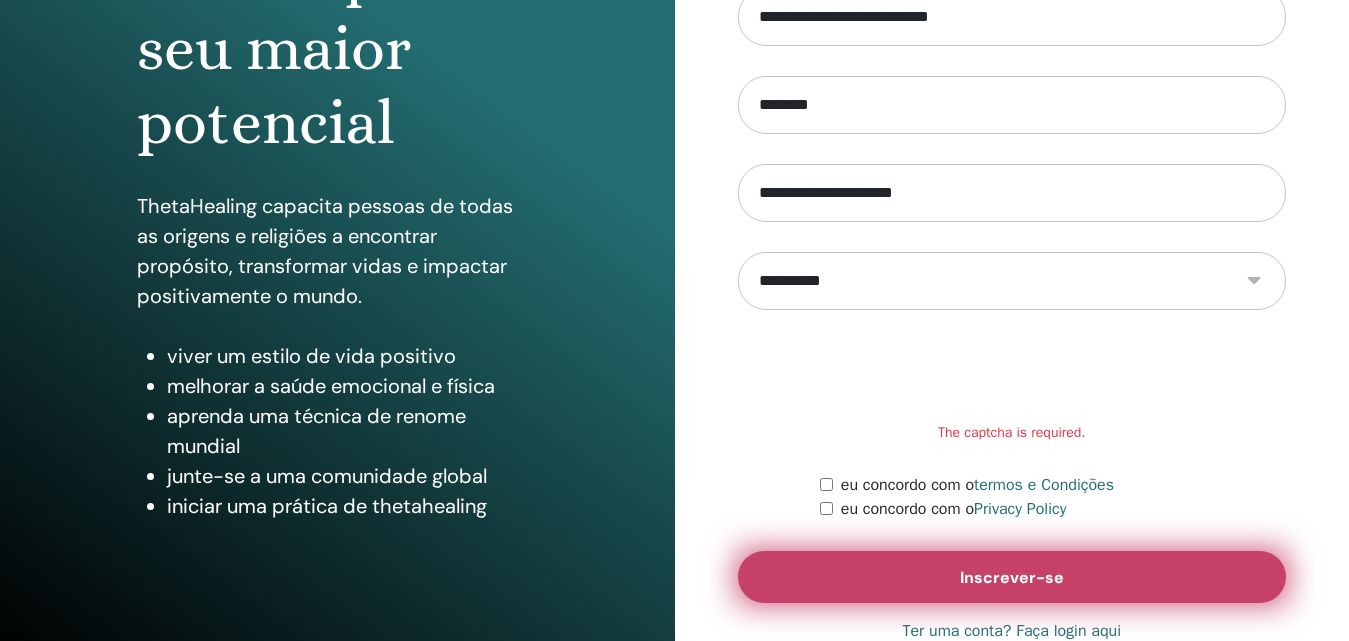 click on "Inscrever-se" at bounding box center [1012, 577] 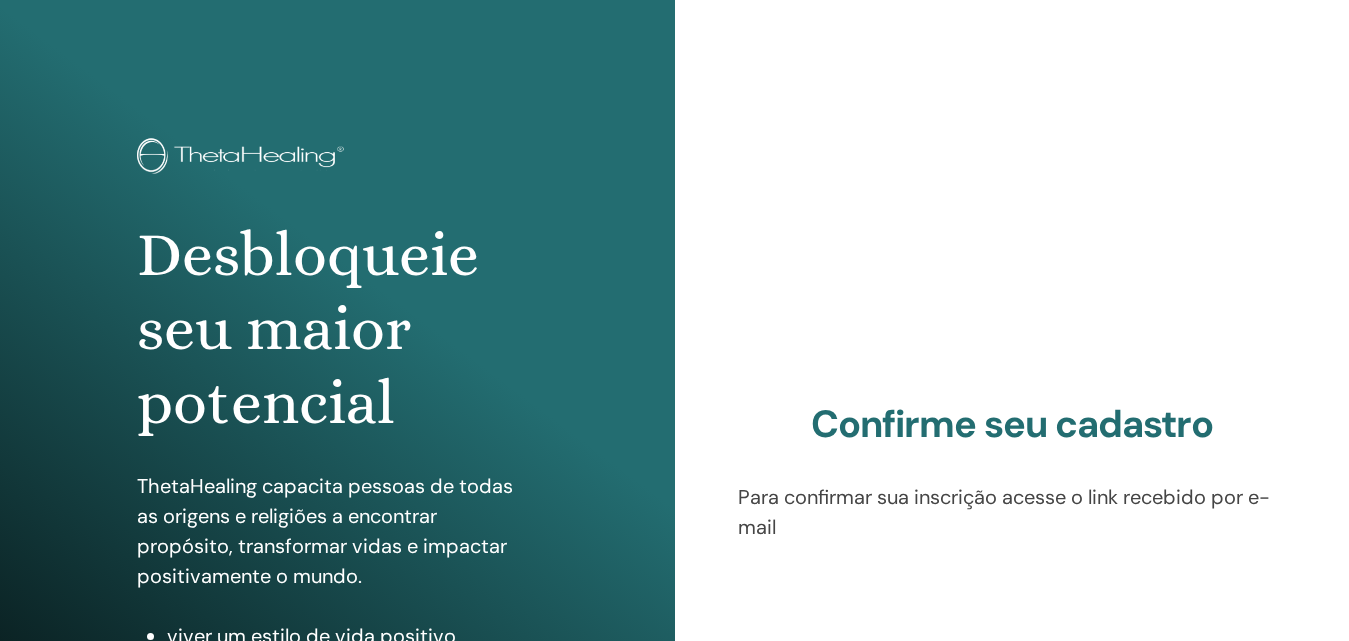 scroll, scrollTop: 0, scrollLeft: 0, axis: both 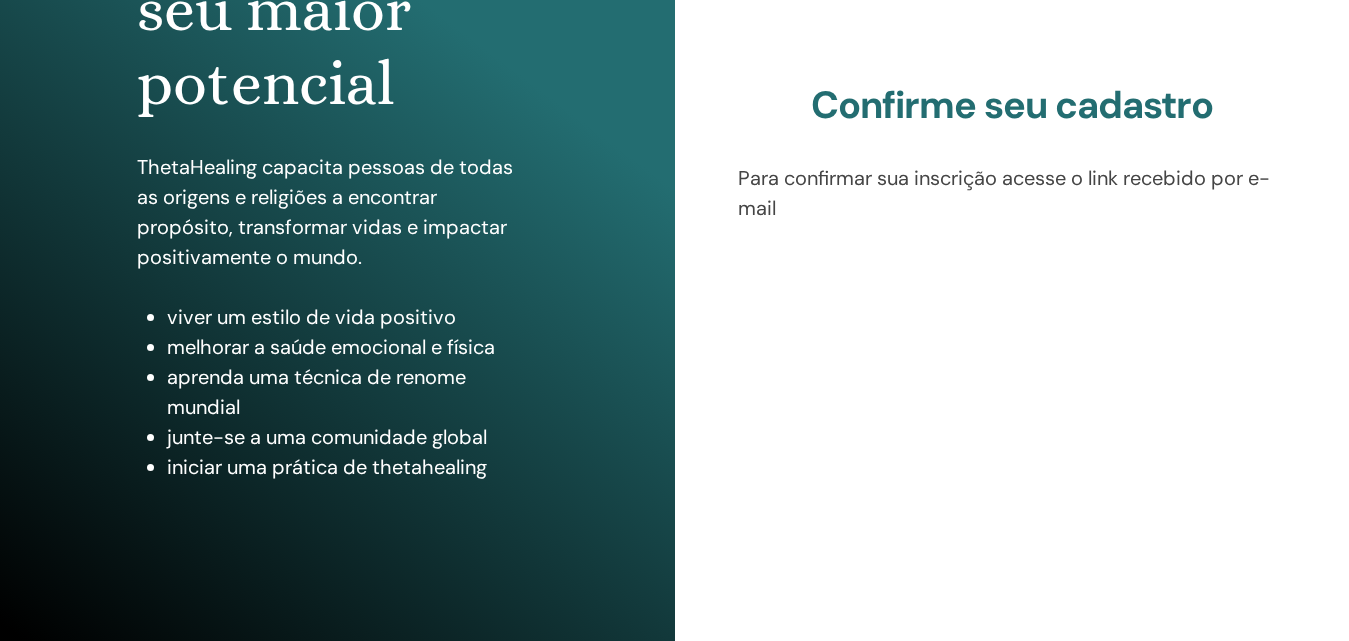click on "Para confirmar sua inscrição acesse o link recebido por e-mail" at bounding box center [1012, 193] 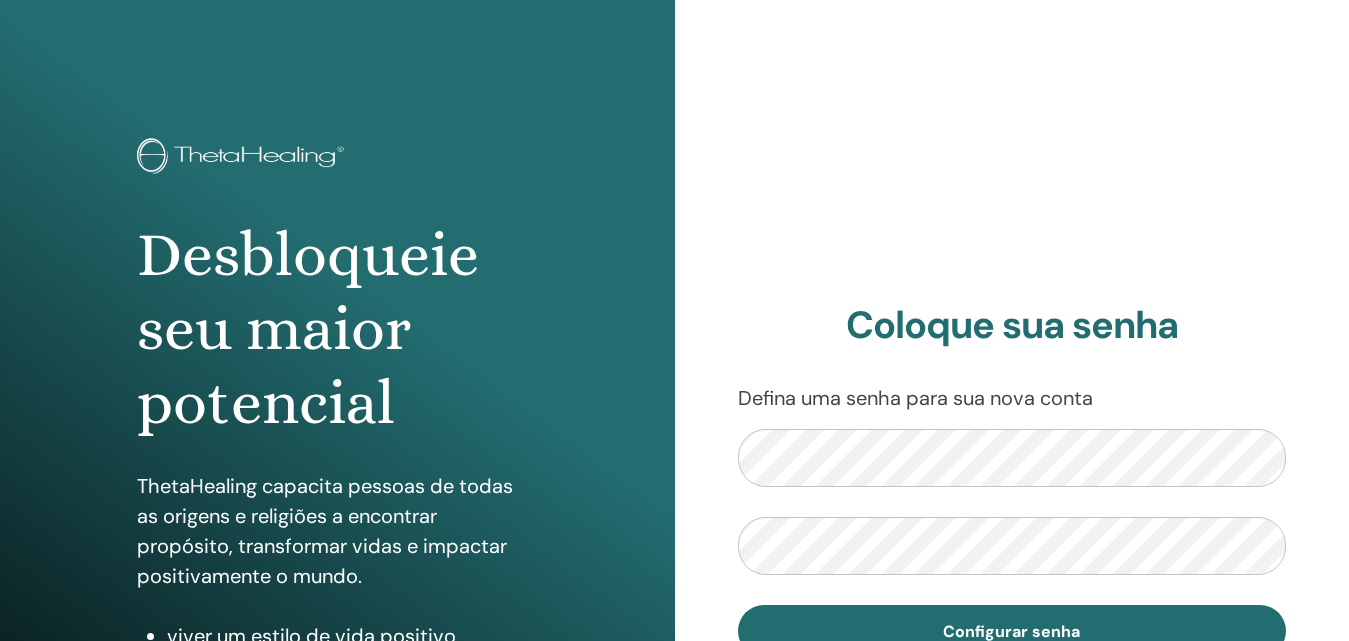 scroll, scrollTop: 0, scrollLeft: 0, axis: both 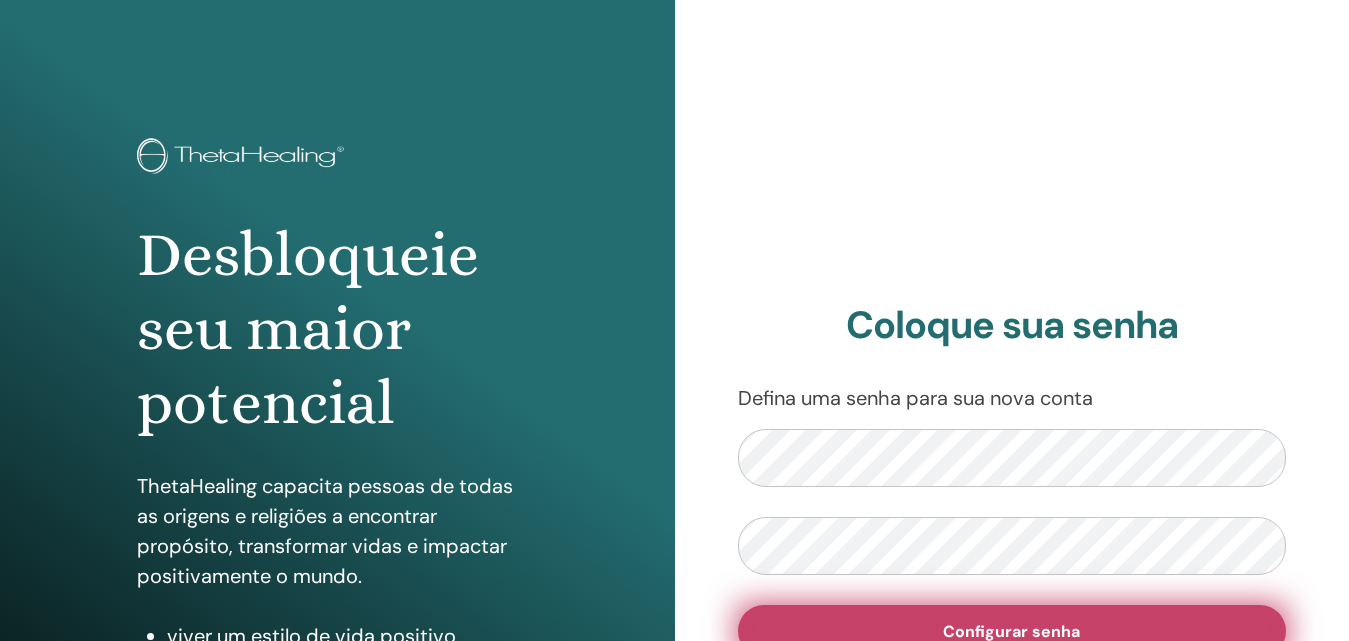 click on "Configurar senha" at bounding box center [1012, 631] 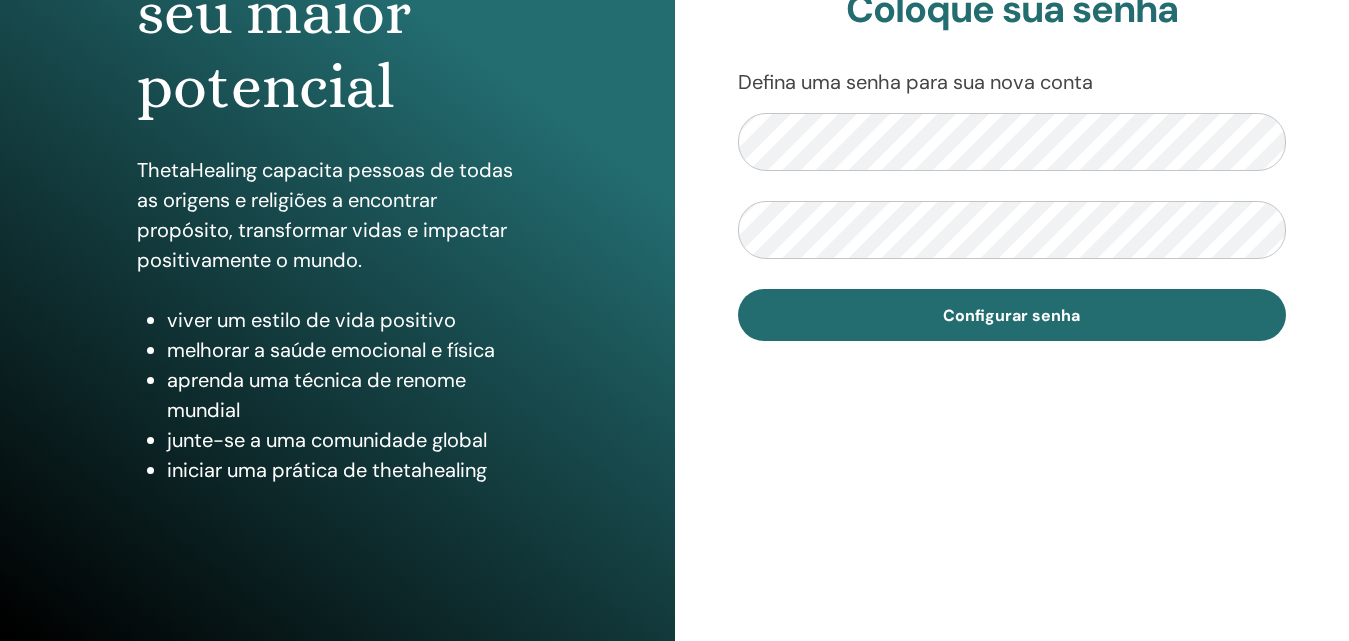 scroll, scrollTop: 319, scrollLeft: 0, axis: vertical 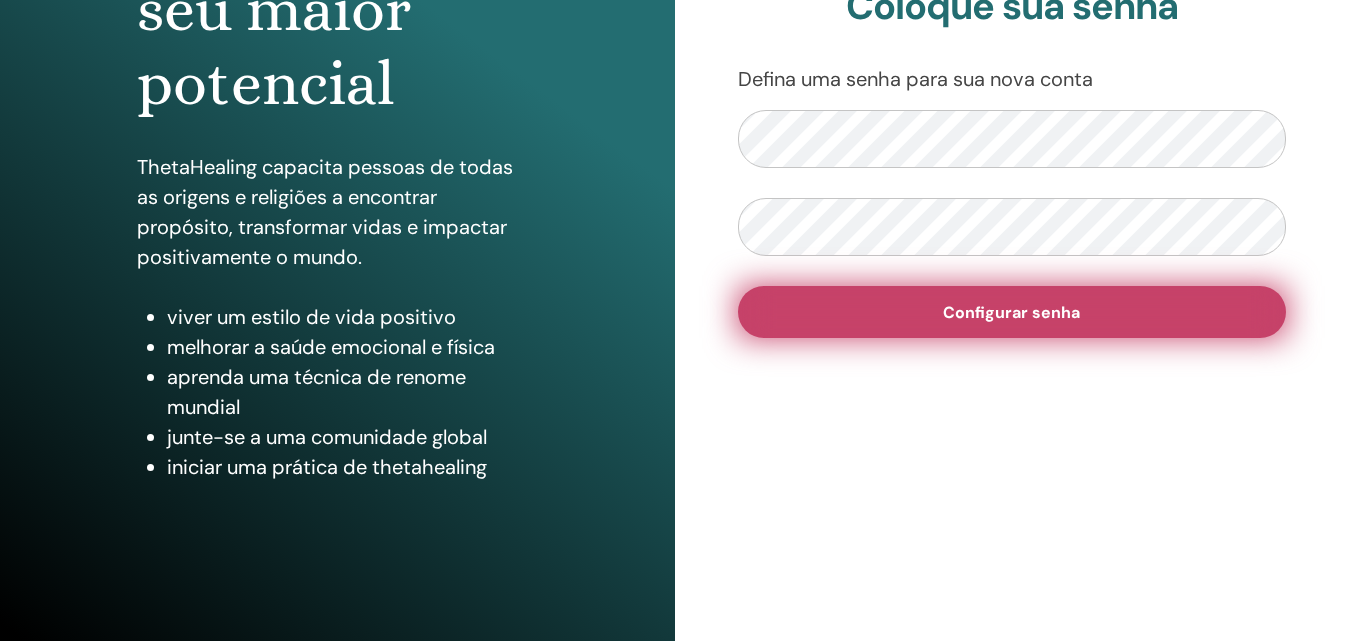 click on "Configurar senha" at bounding box center (1012, 312) 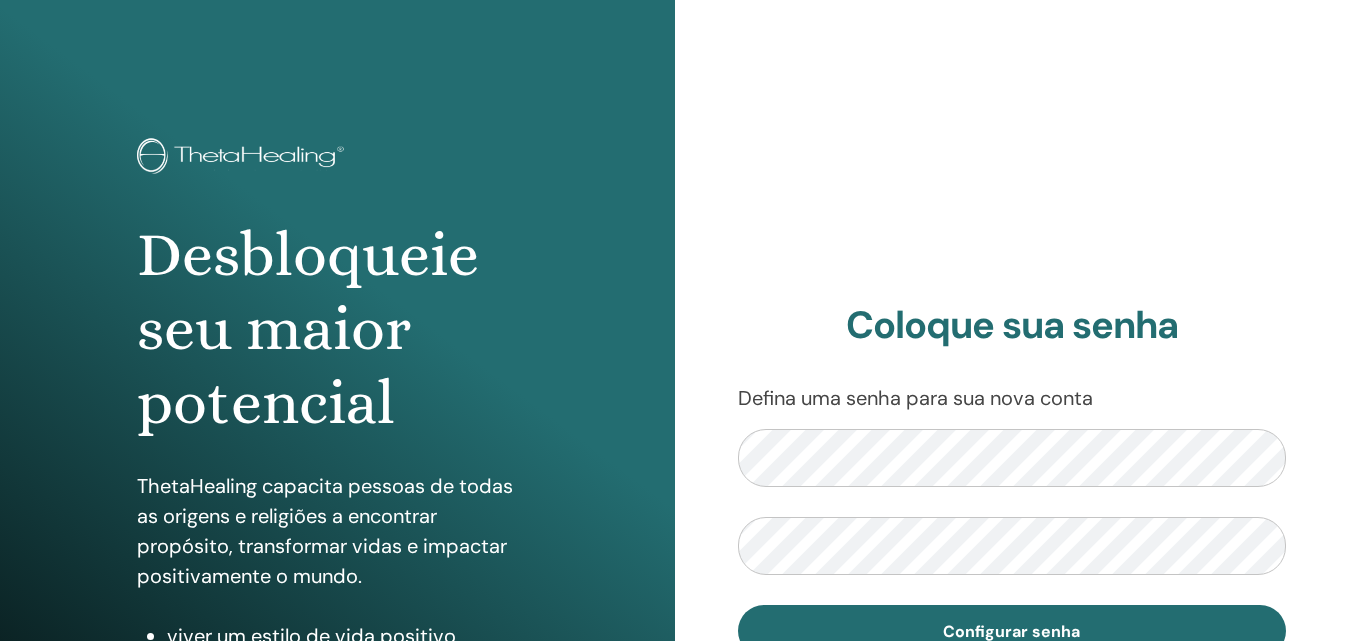 scroll, scrollTop: 0, scrollLeft: 0, axis: both 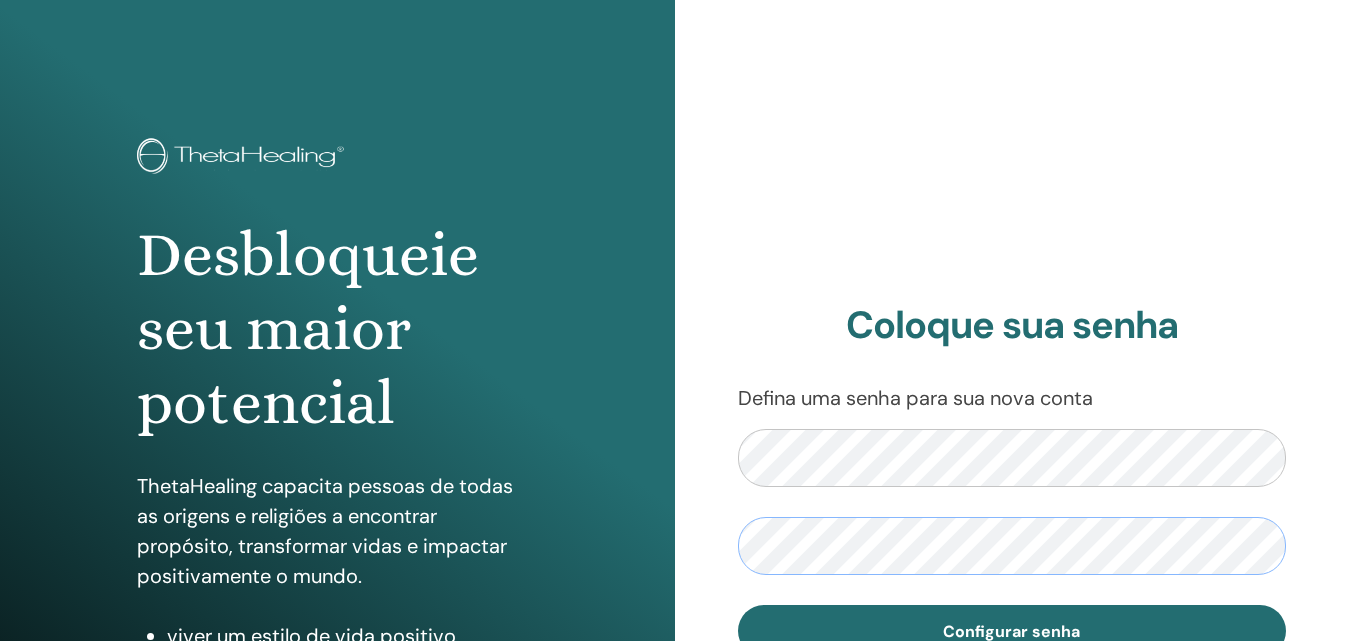 click on "Configurar senha" at bounding box center [1012, 631] 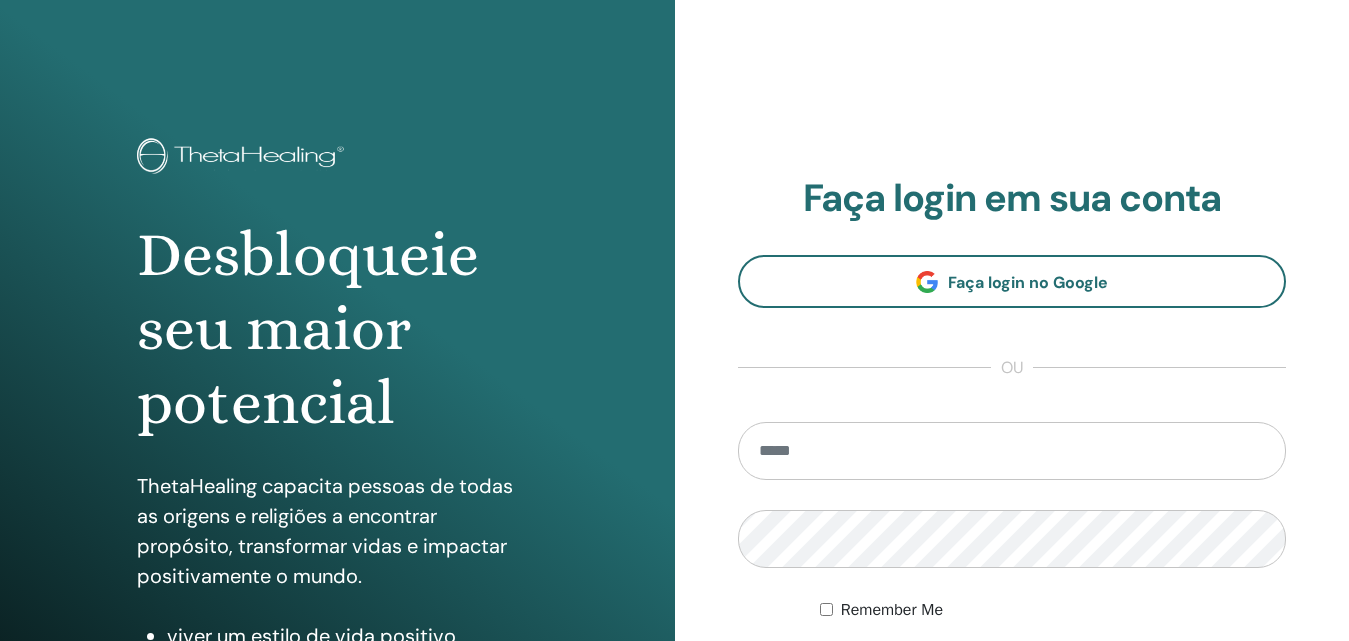 scroll, scrollTop: 0, scrollLeft: 0, axis: both 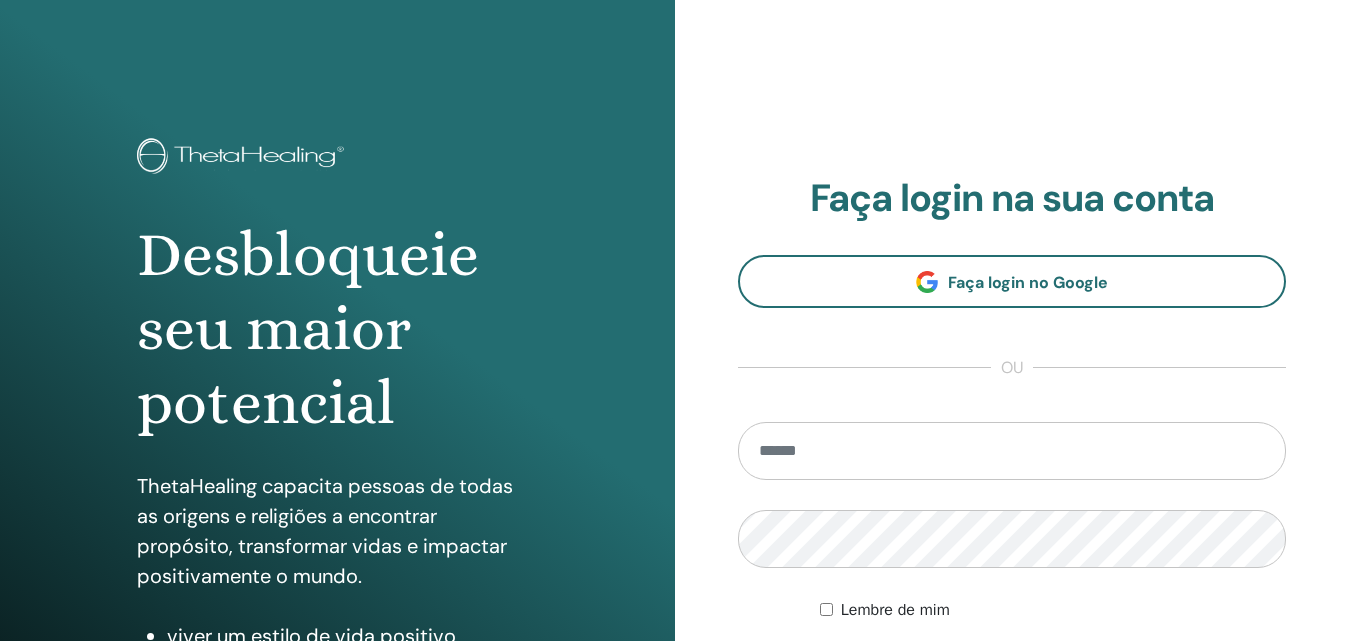 type on "**********" 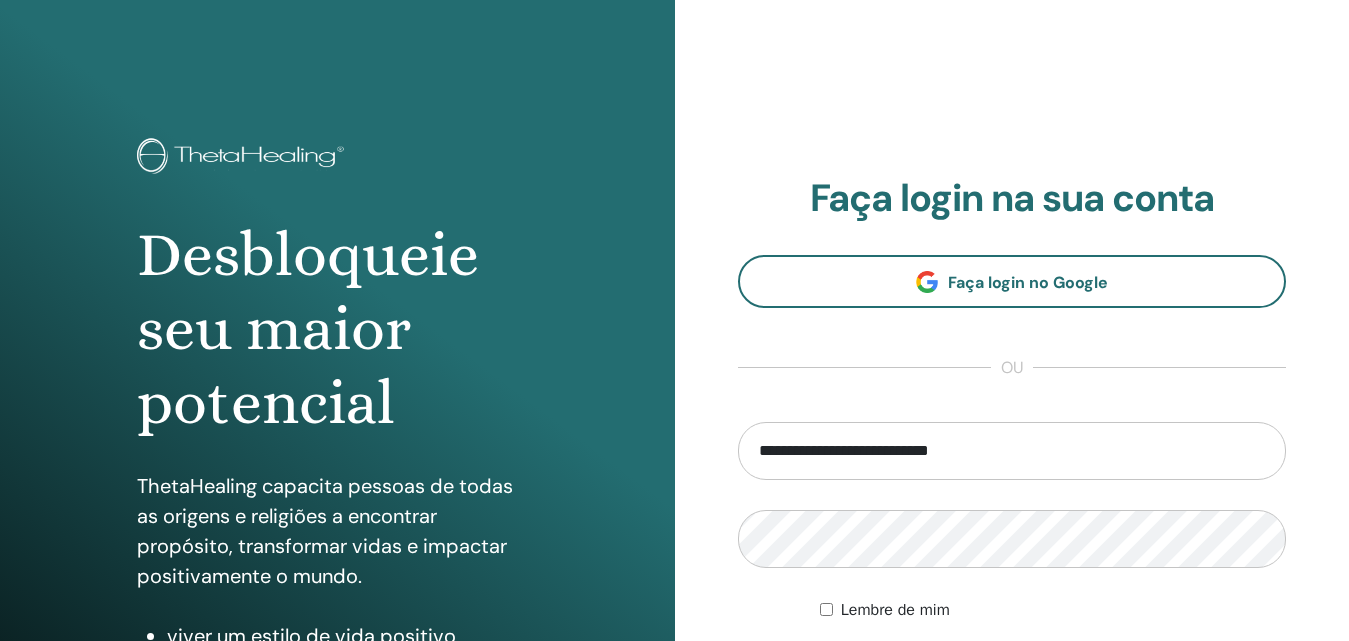 click on "Entrar" at bounding box center (1012, 678) 